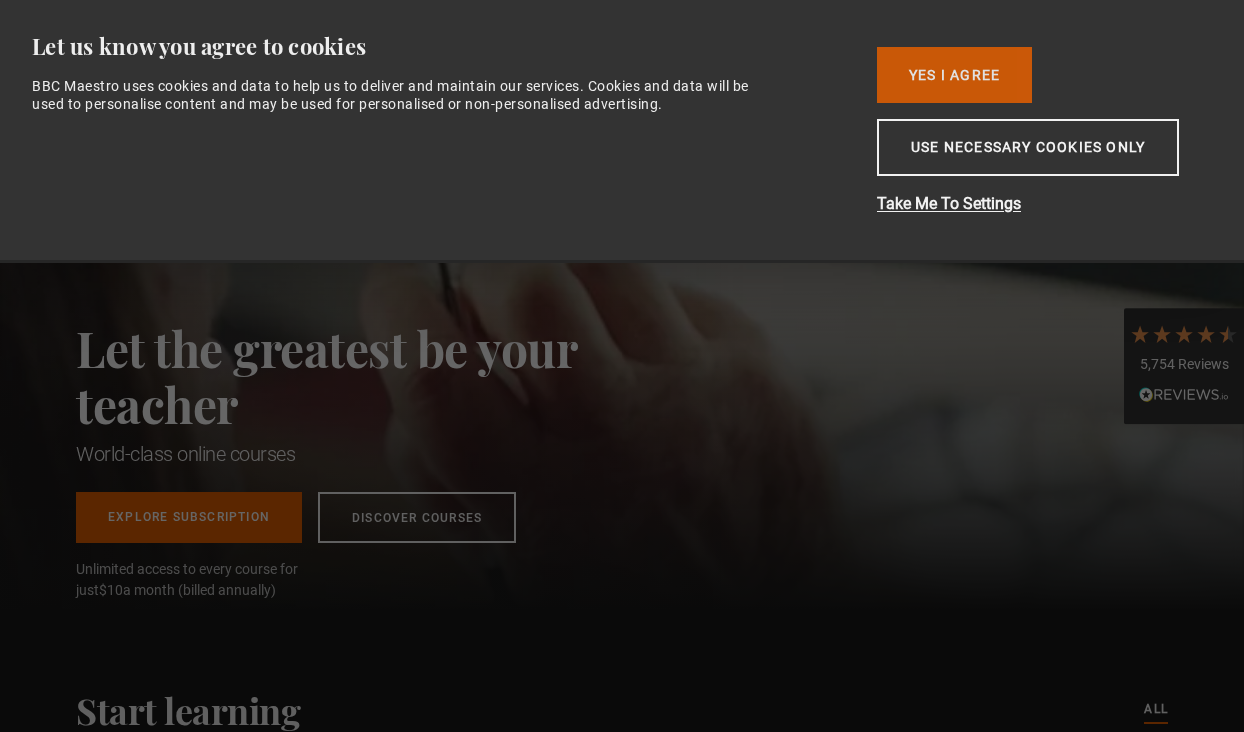 scroll, scrollTop: 0, scrollLeft: 0, axis: both 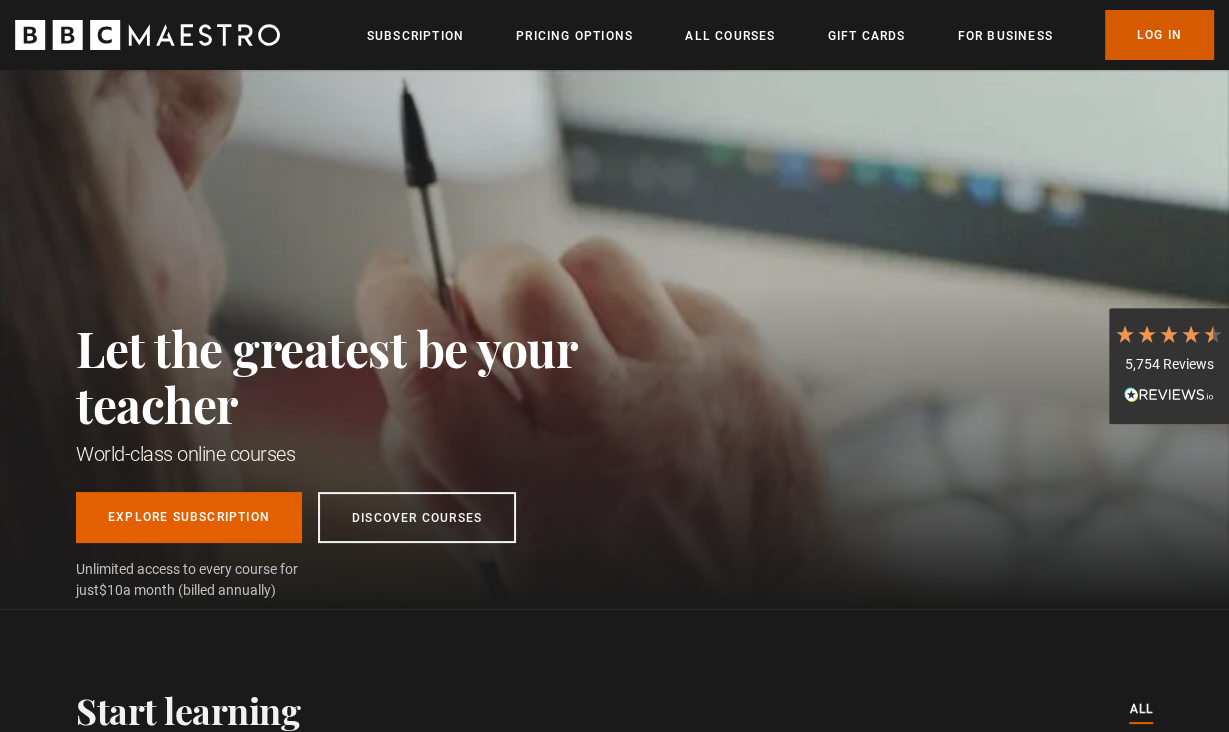 click on "Log In" at bounding box center [1159, 35] 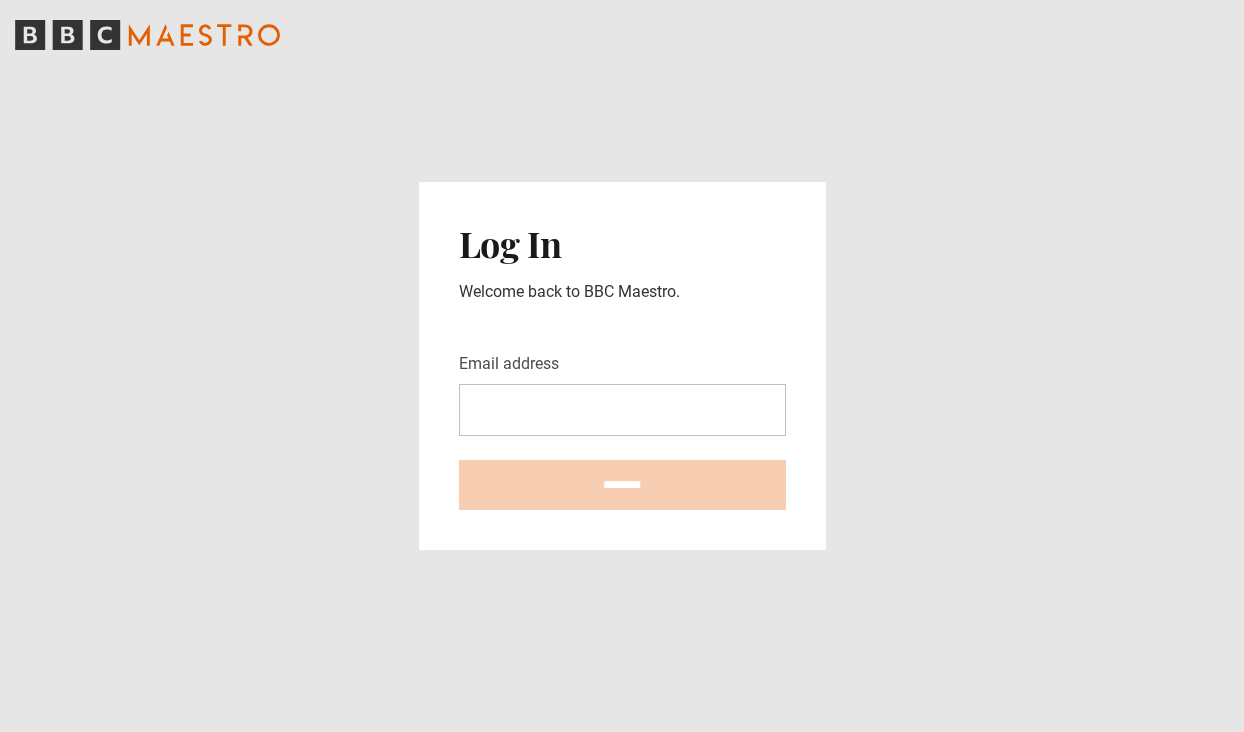 scroll, scrollTop: 0, scrollLeft: 0, axis: both 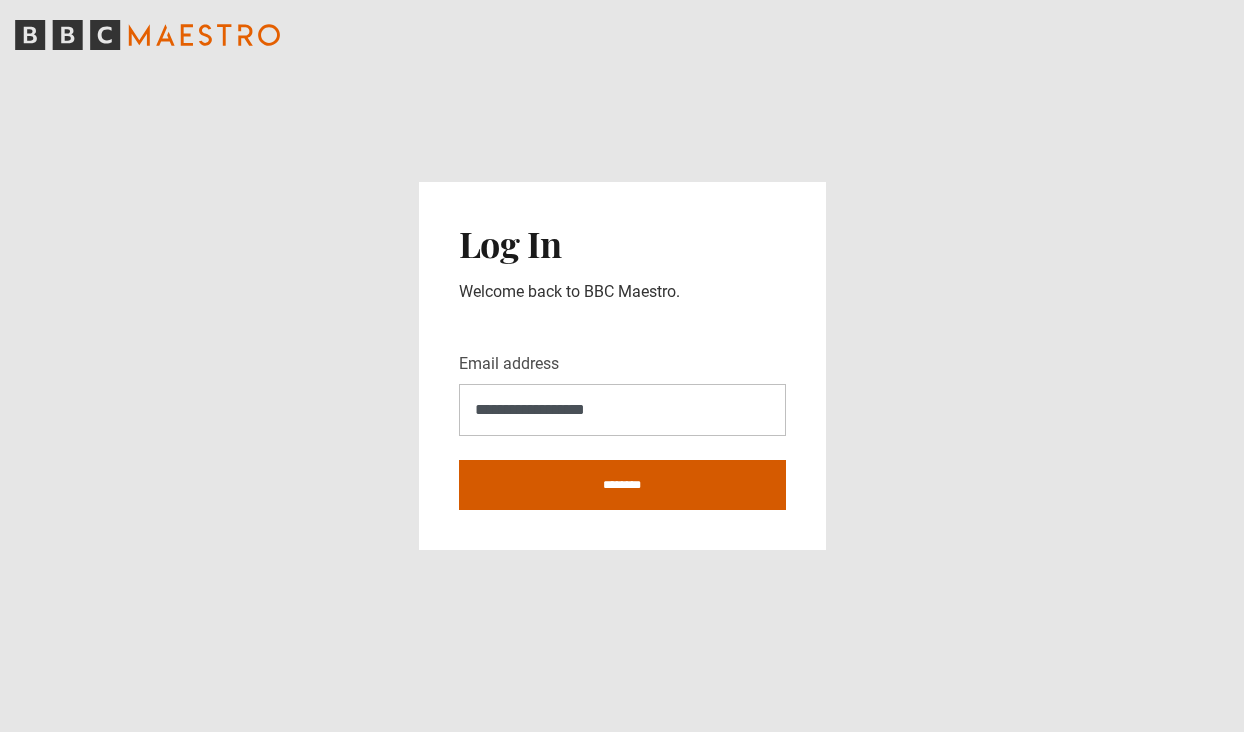 click on "********" at bounding box center (622, 485) 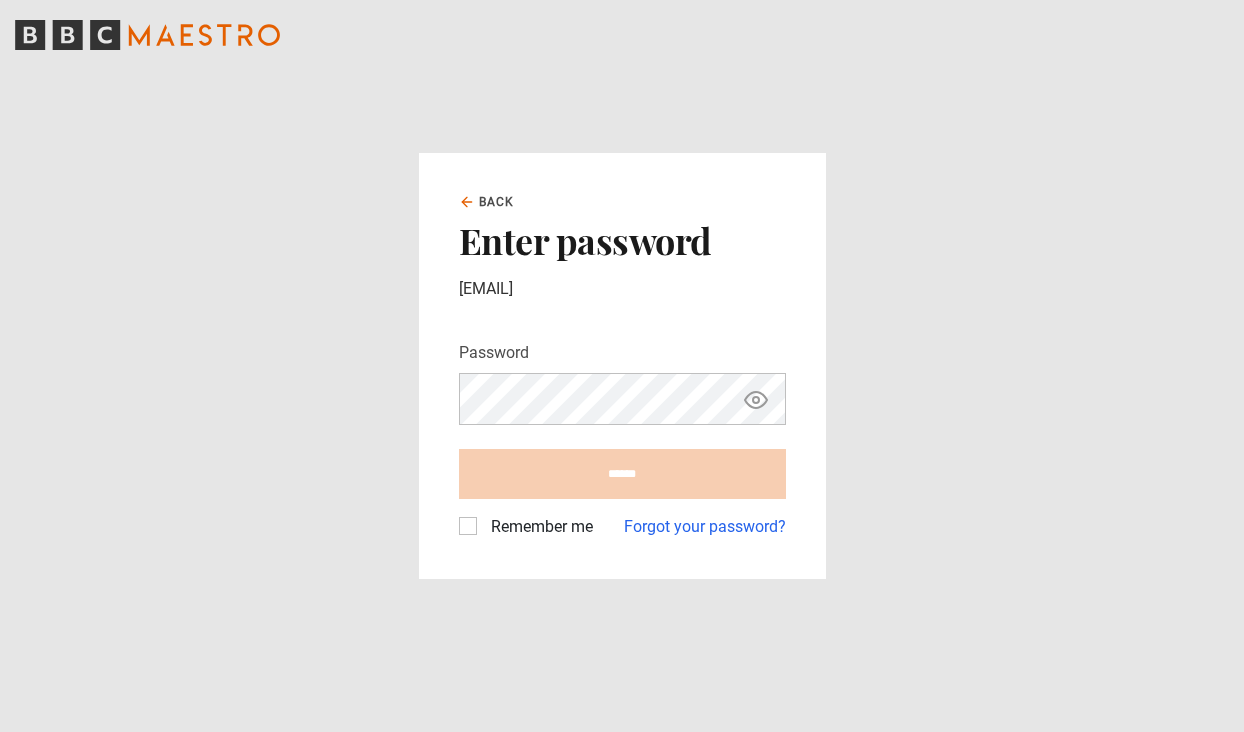 scroll, scrollTop: 0, scrollLeft: 0, axis: both 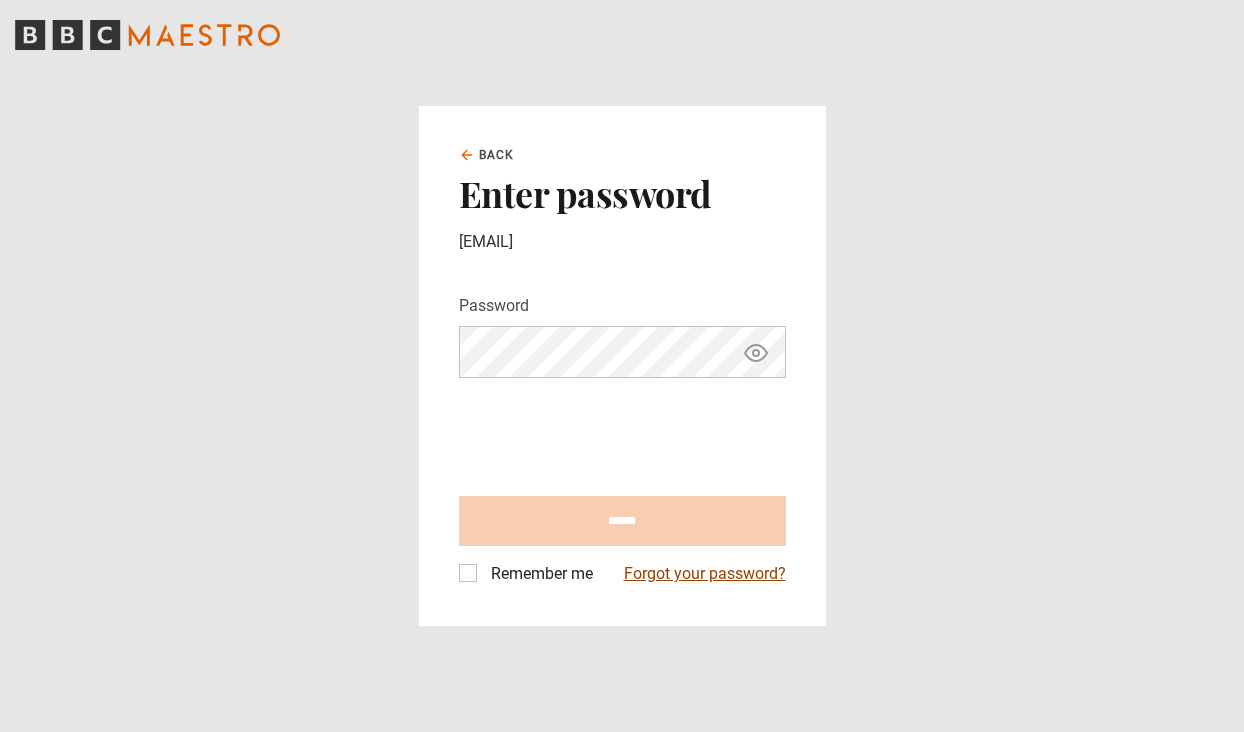 click on "Forgot your password?" at bounding box center (705, 574) 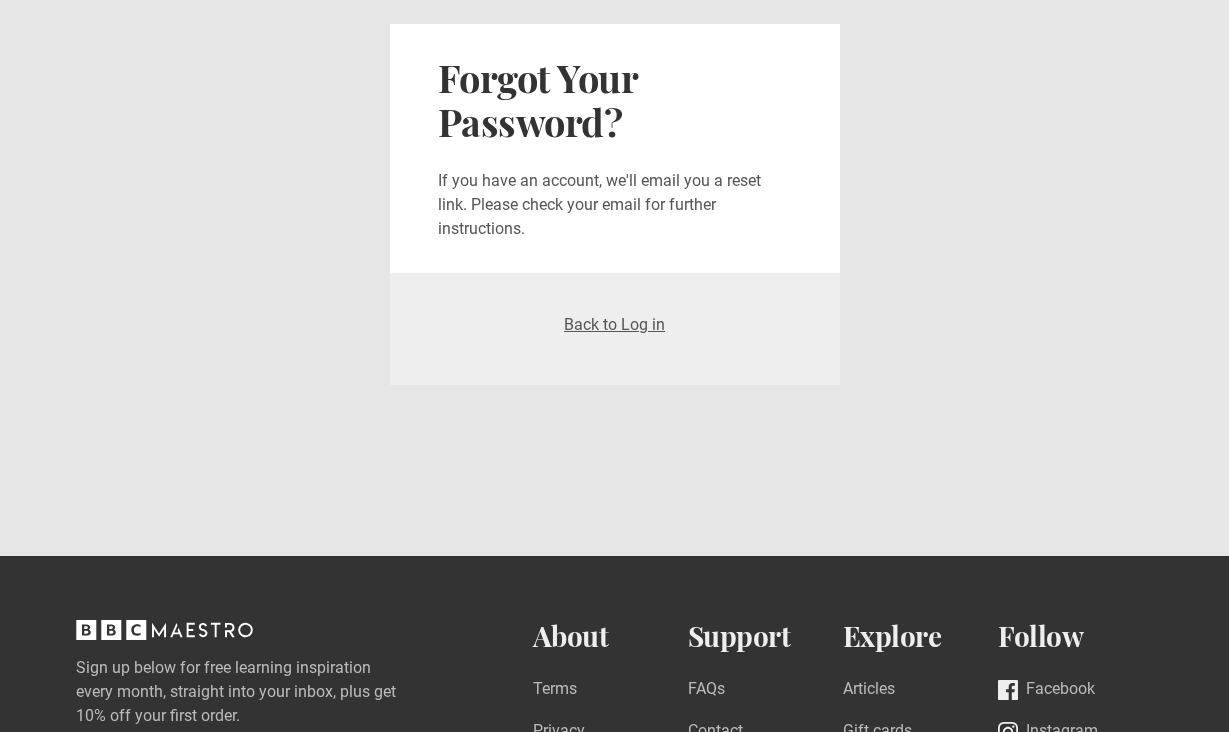 scroll, scrollTop: 0, scrollLeft: 0, axis: both 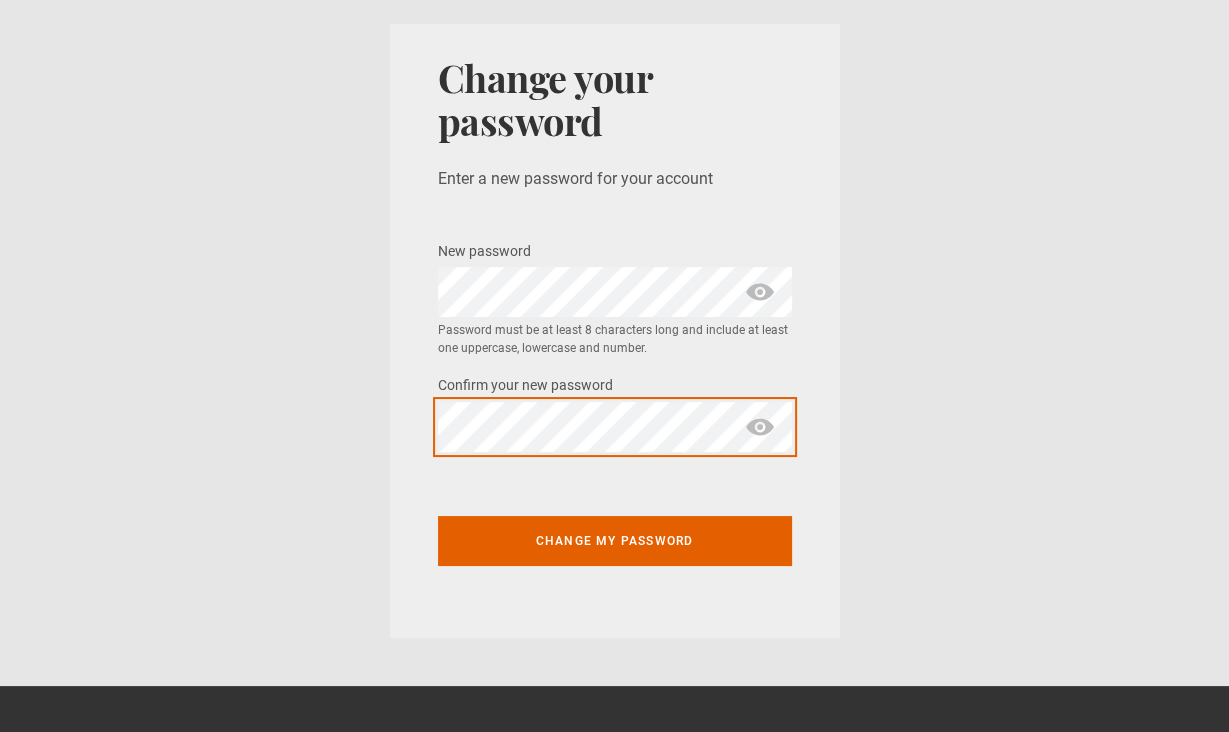 click on "Change my password" at bounding box center (615, 541) 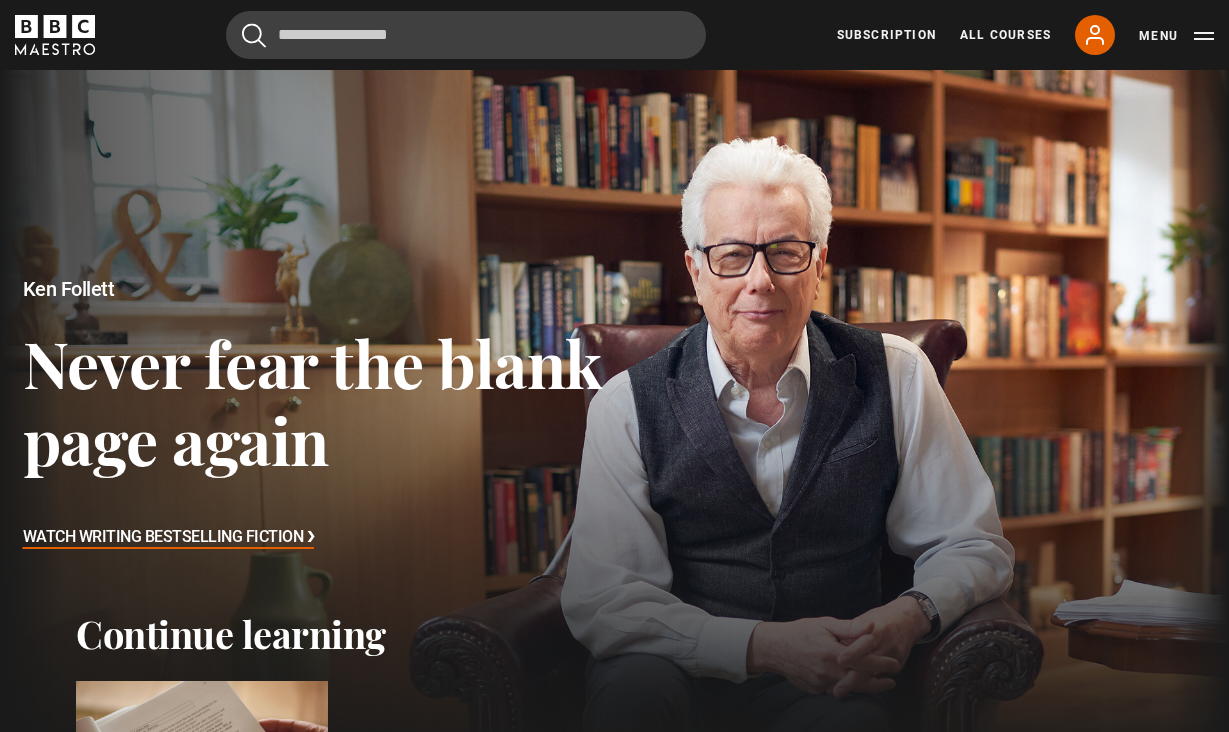 scroll, scrollTop: 0, scrollLeft: 0, axis: both 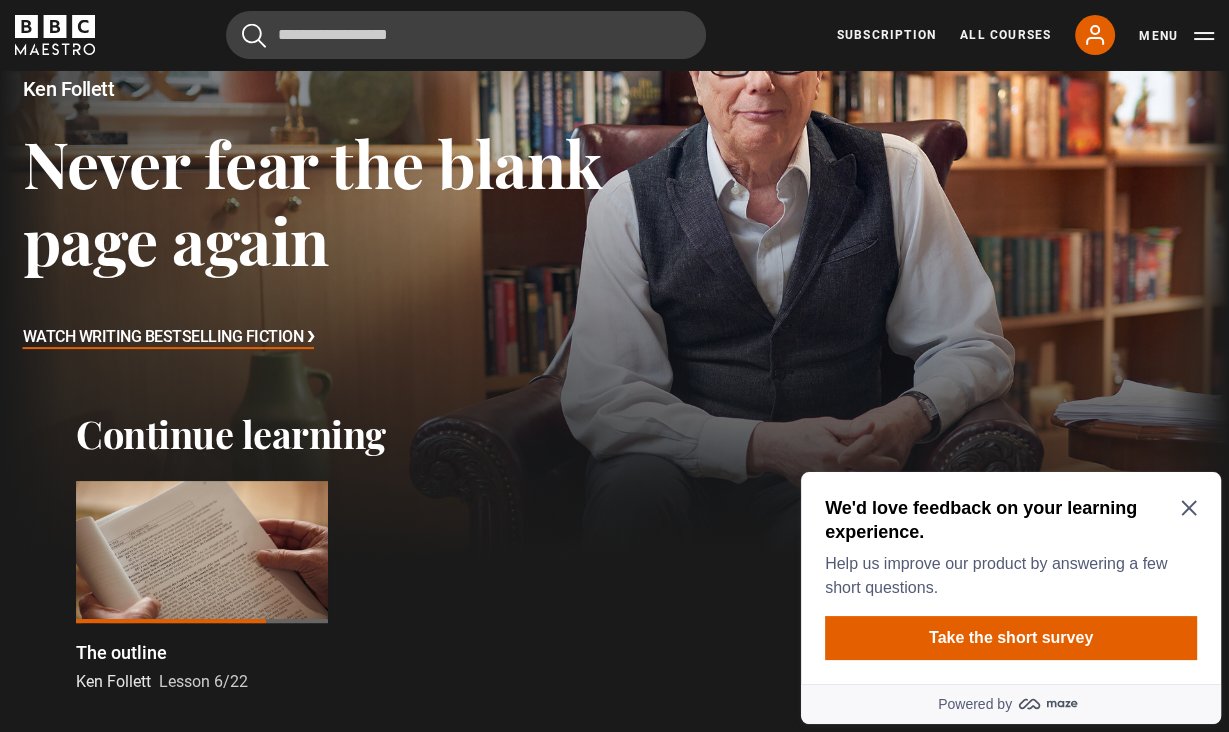 click 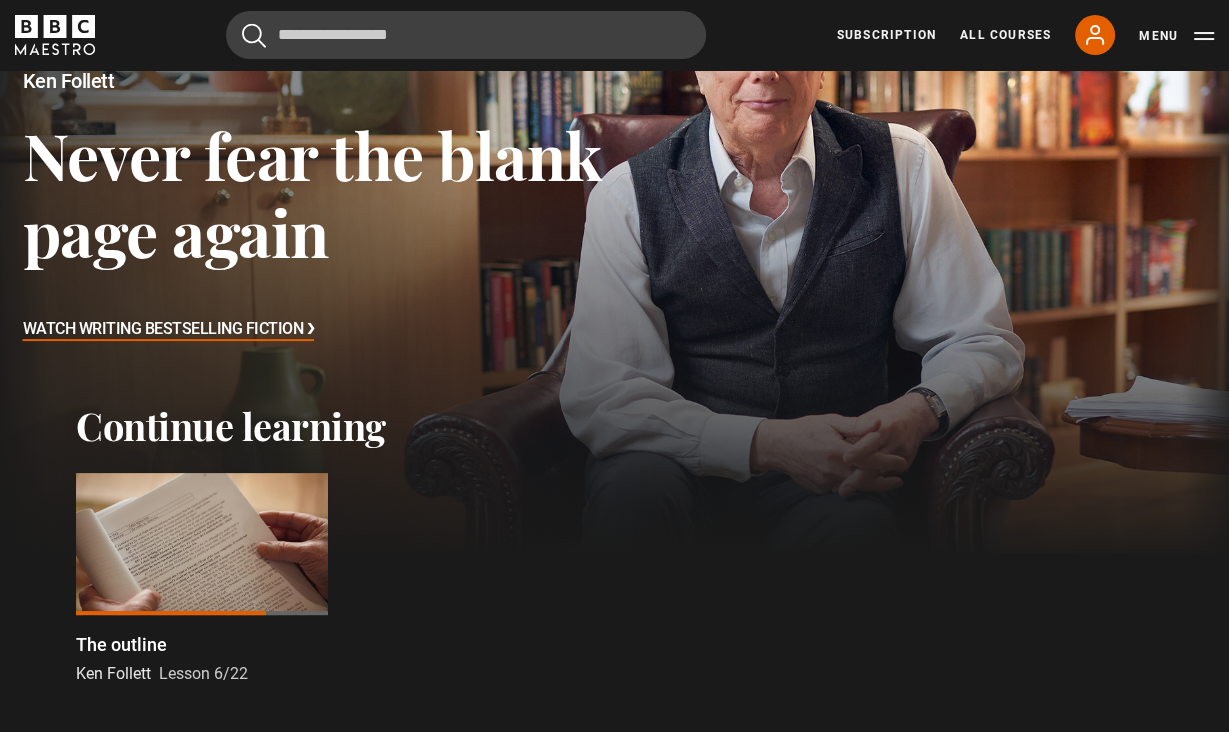 scroll, scrollTop: 200, scrollLeft: 0, axis: vertical 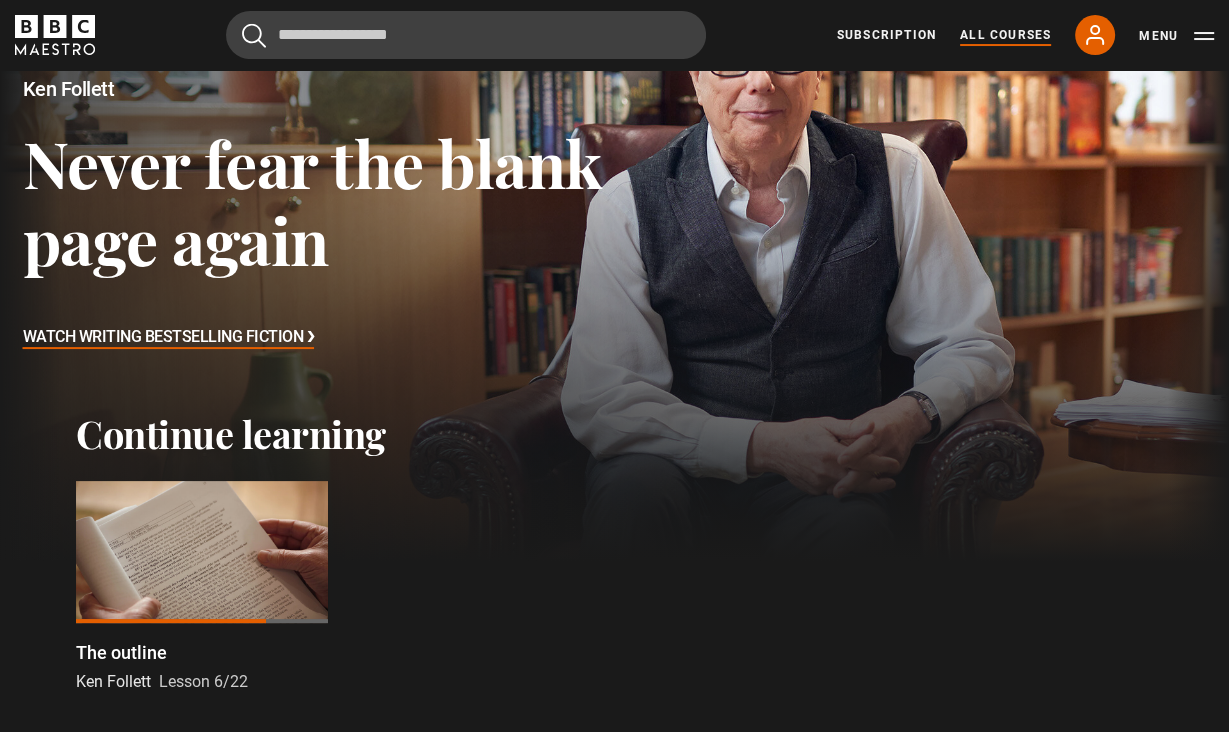 click on "All Courses" at bounding box center [1005, 35] 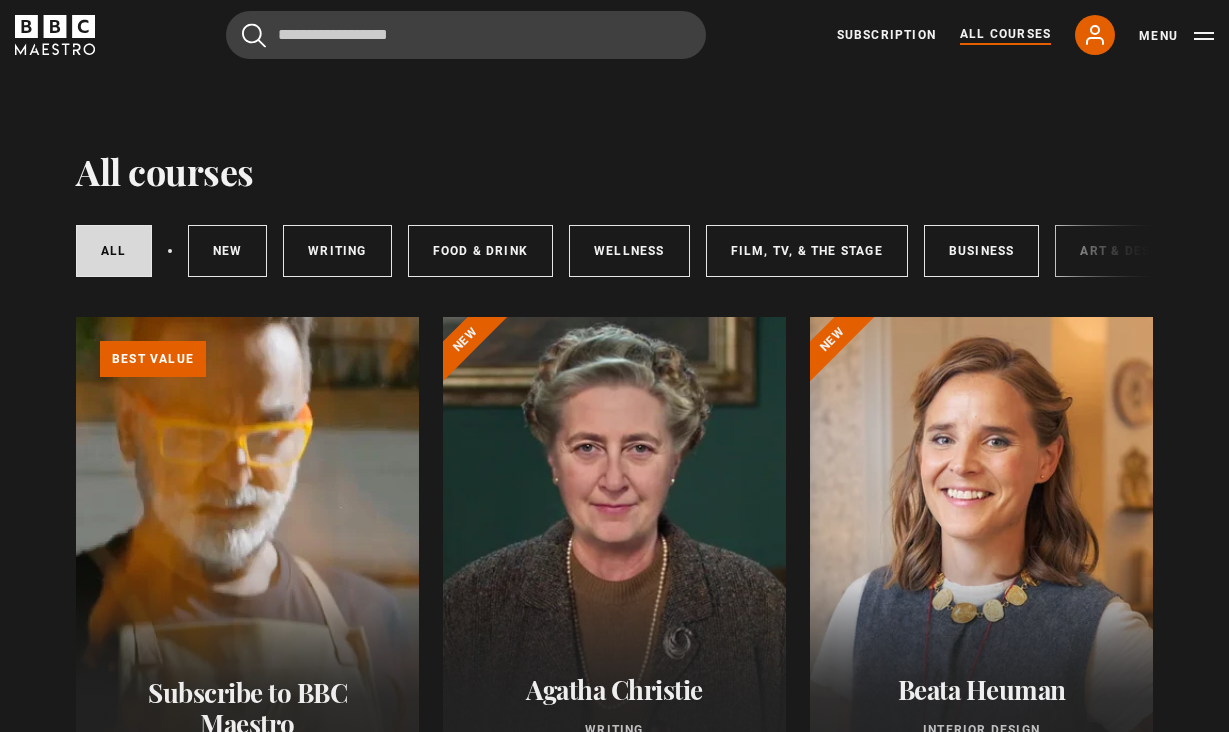 scroll, scrollTop: 300, scrollLeft: 0, axis: vertical 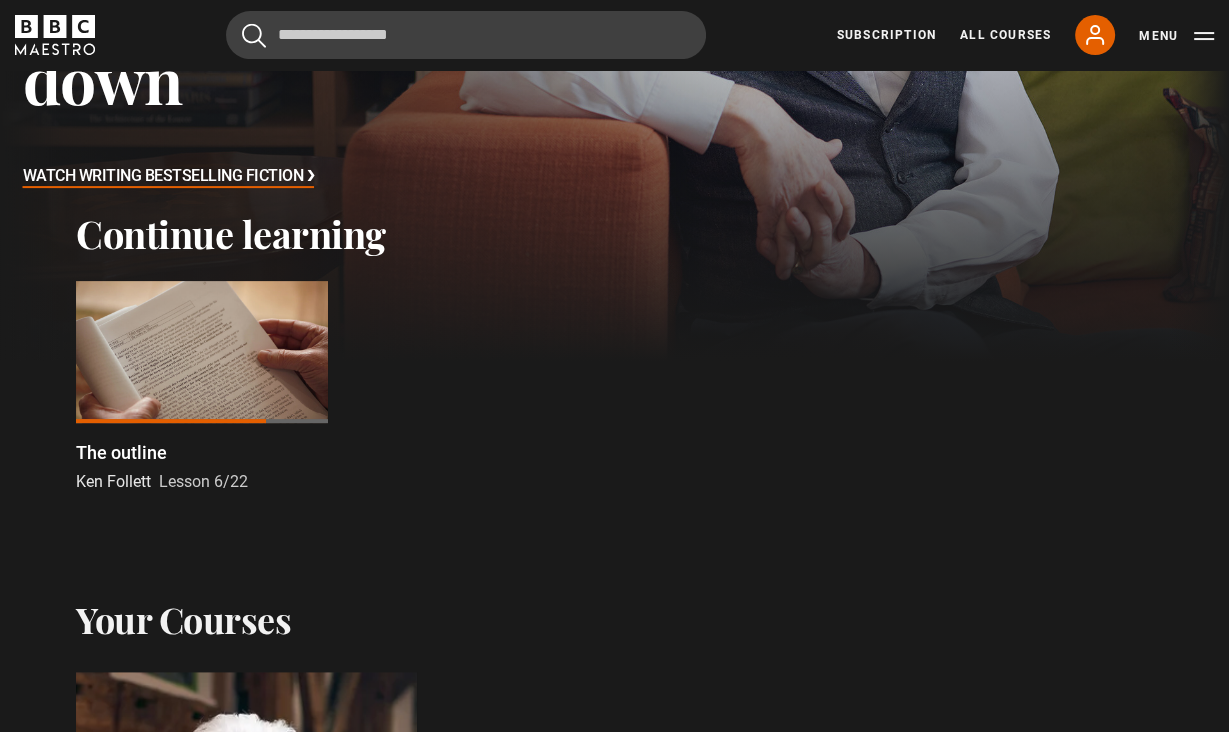 click on "The outline" at bounding box center [121, 452] 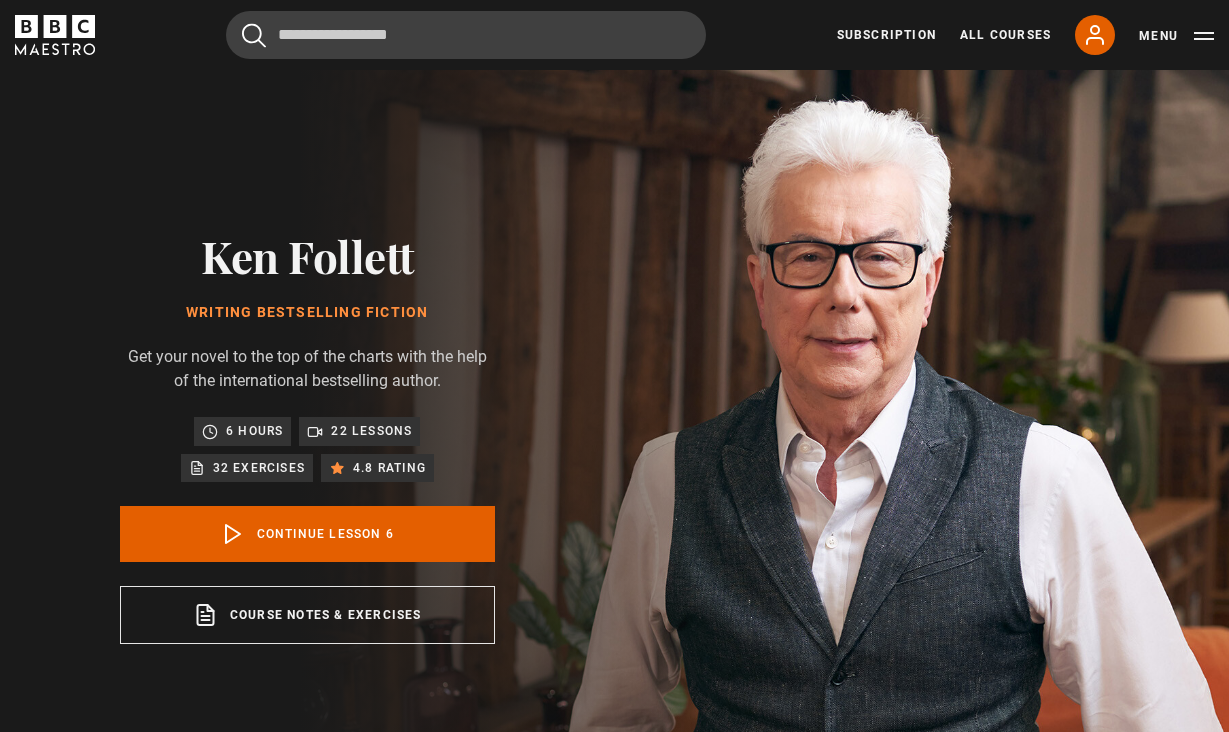 scroll, scrollTop: 804, scrollLeft: 0, axis: vertical 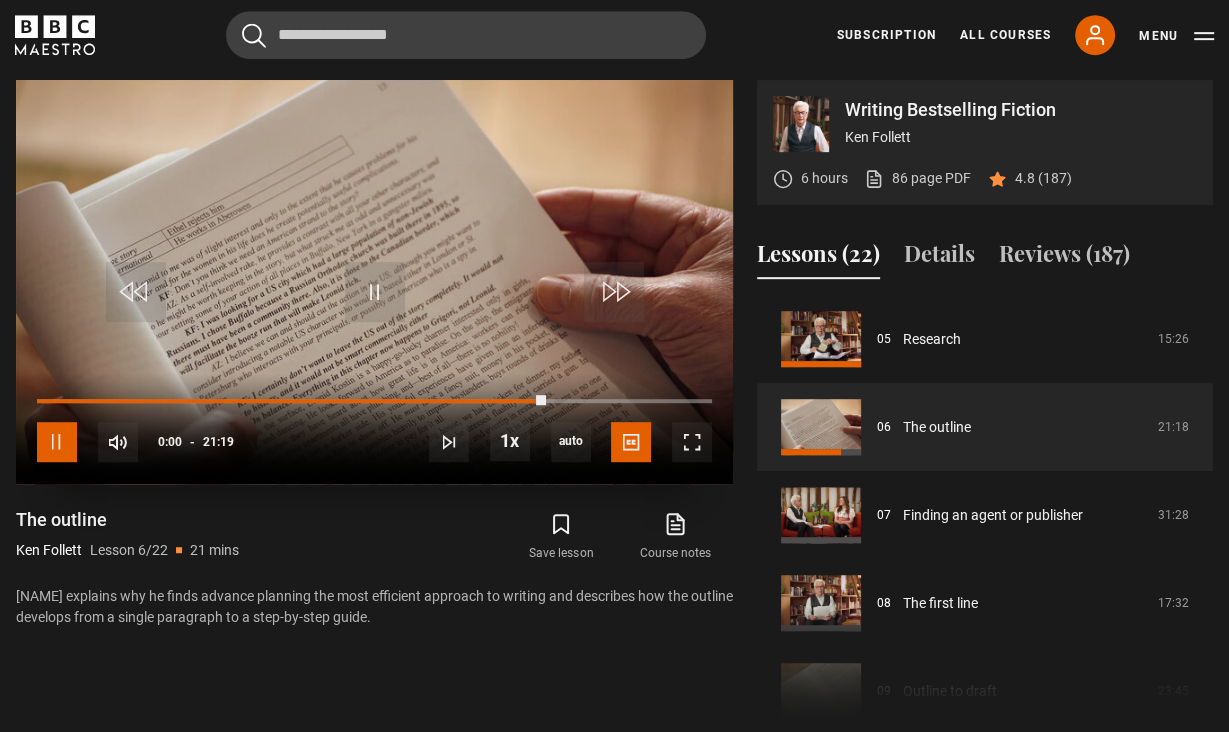 click at bounding box center [57, 442] 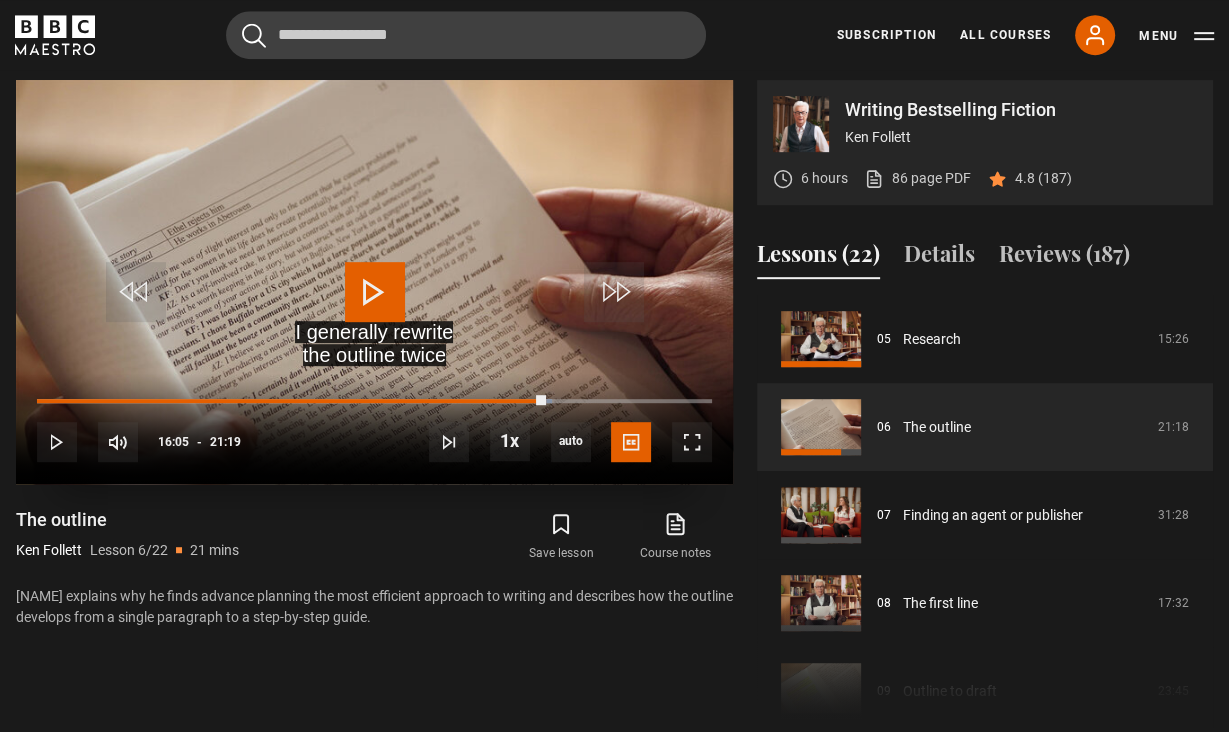 click at bounding box center [375, 292] 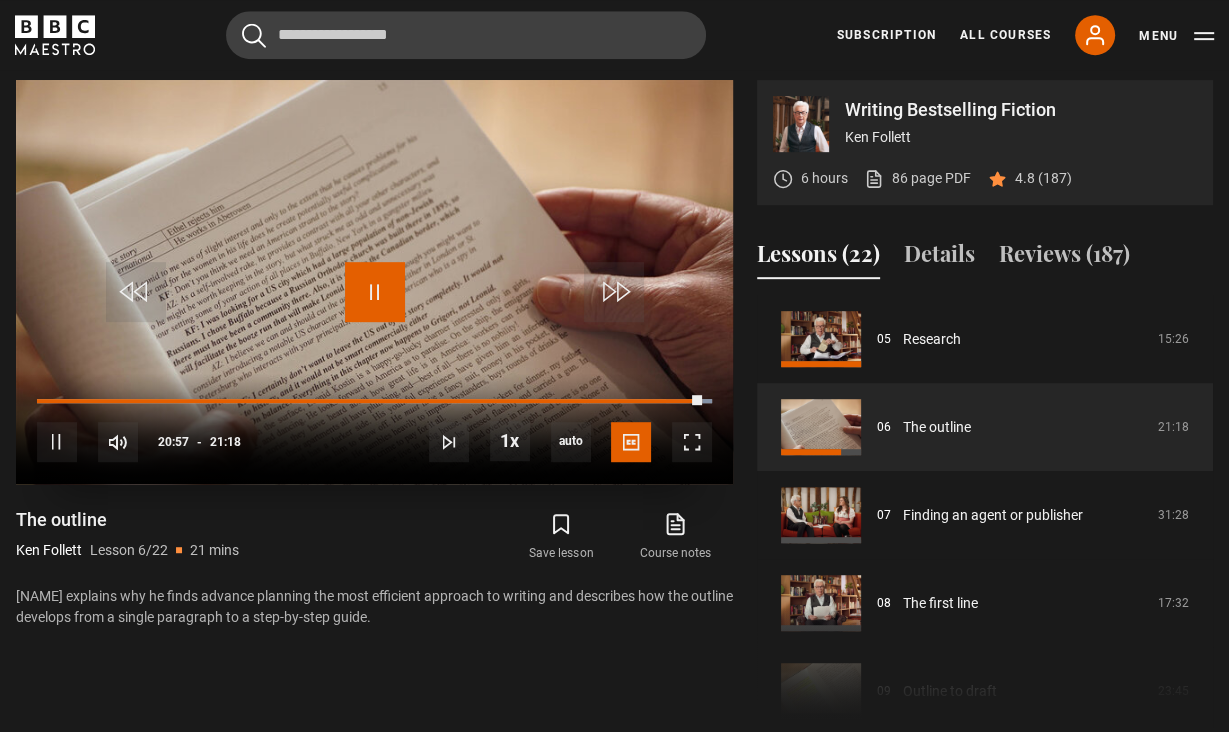 click at bounding box center (375, 292) 